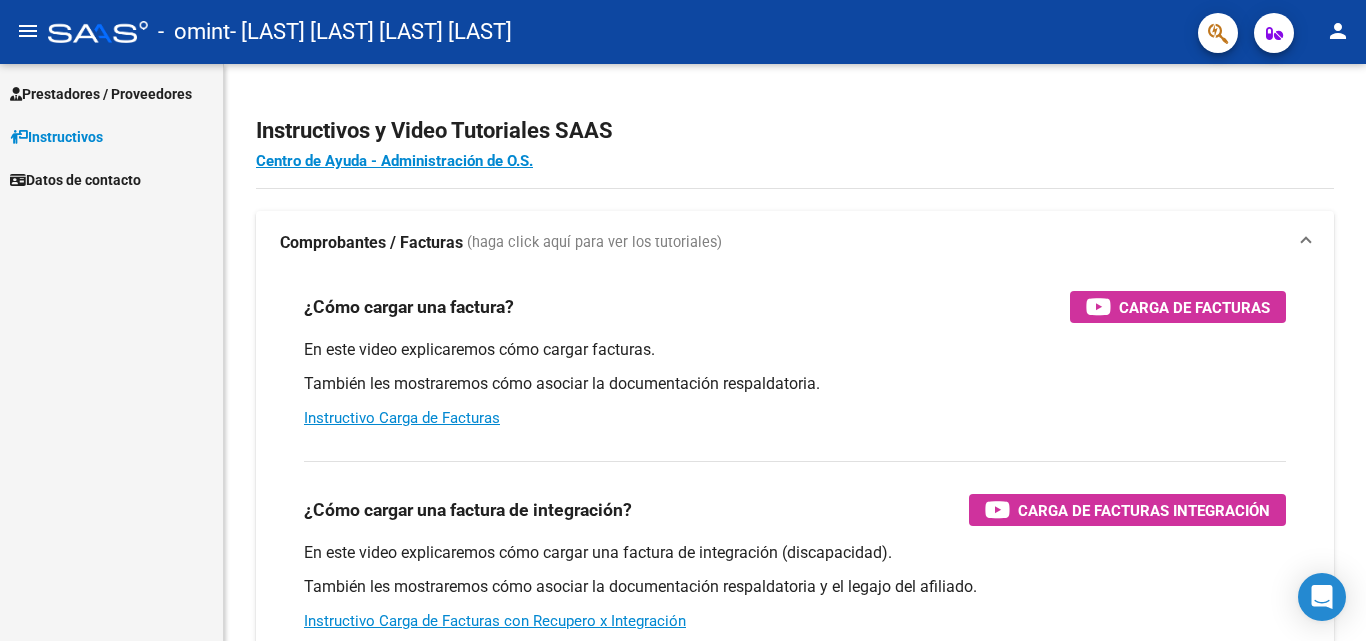 scroll, scrollTop: 0, scrollLeft: 0, axis: both 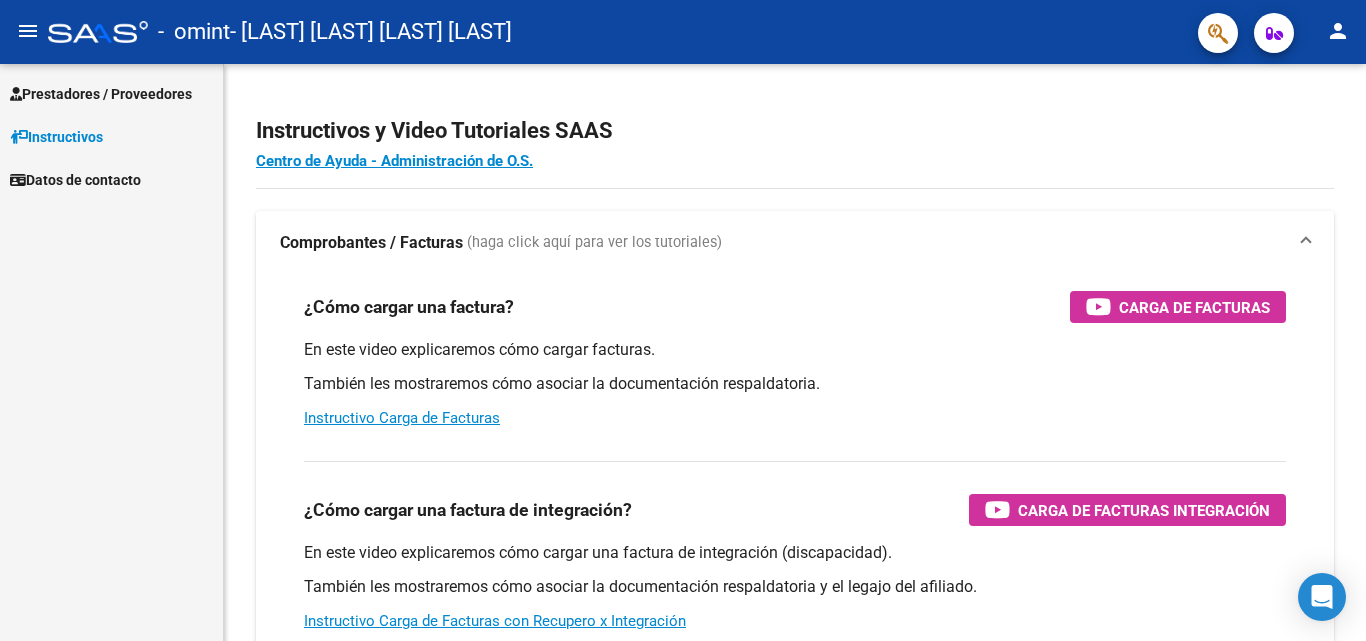 click on "Prestadores / Proveedores" at bounding box center [101, 94] 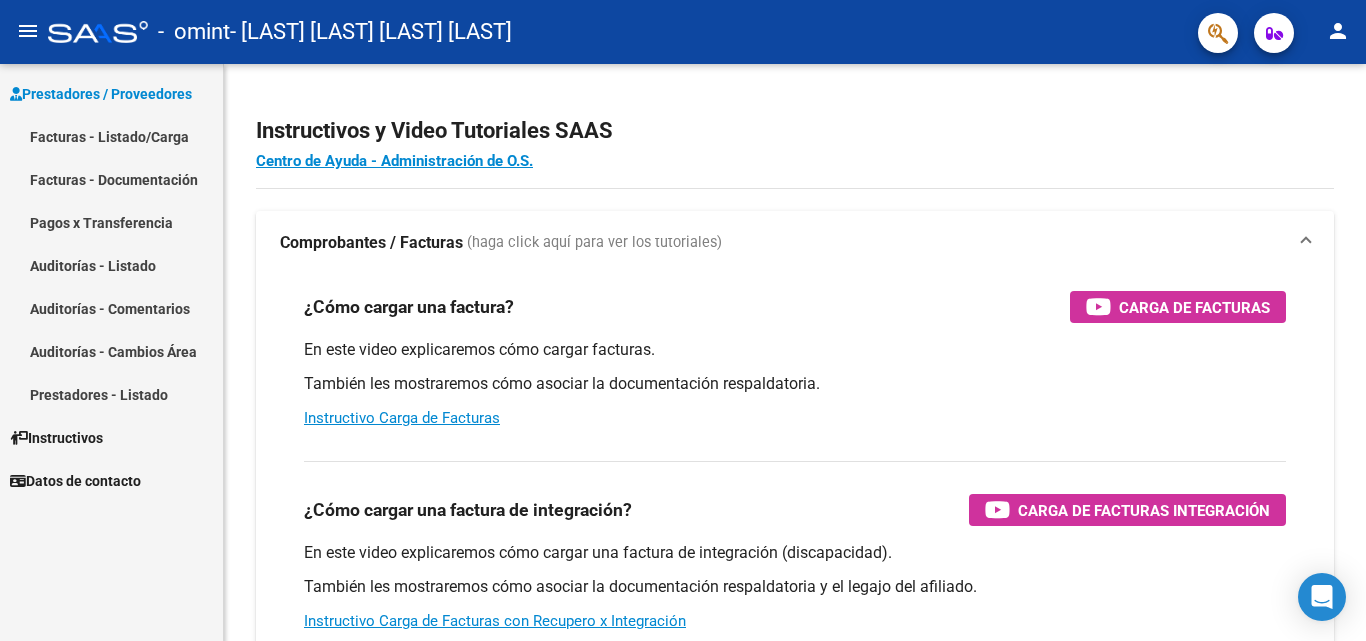 click on "Facturas - Listado/Carga" at bounding box center (111, 136) 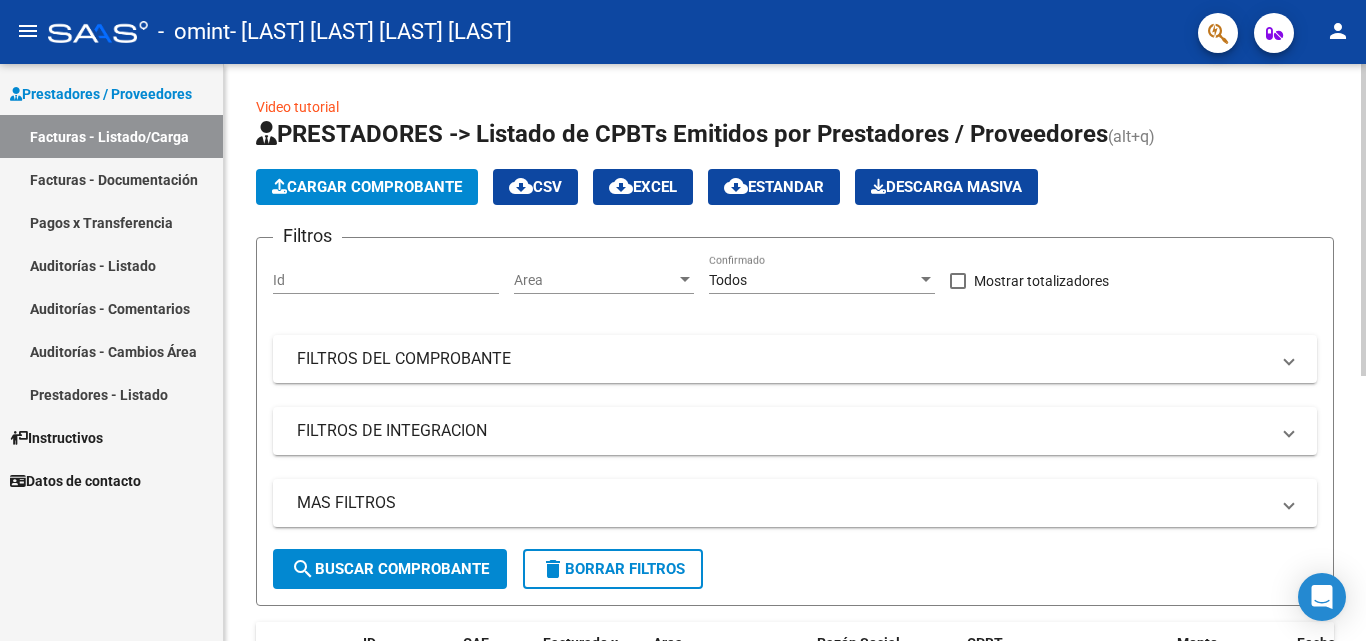 click 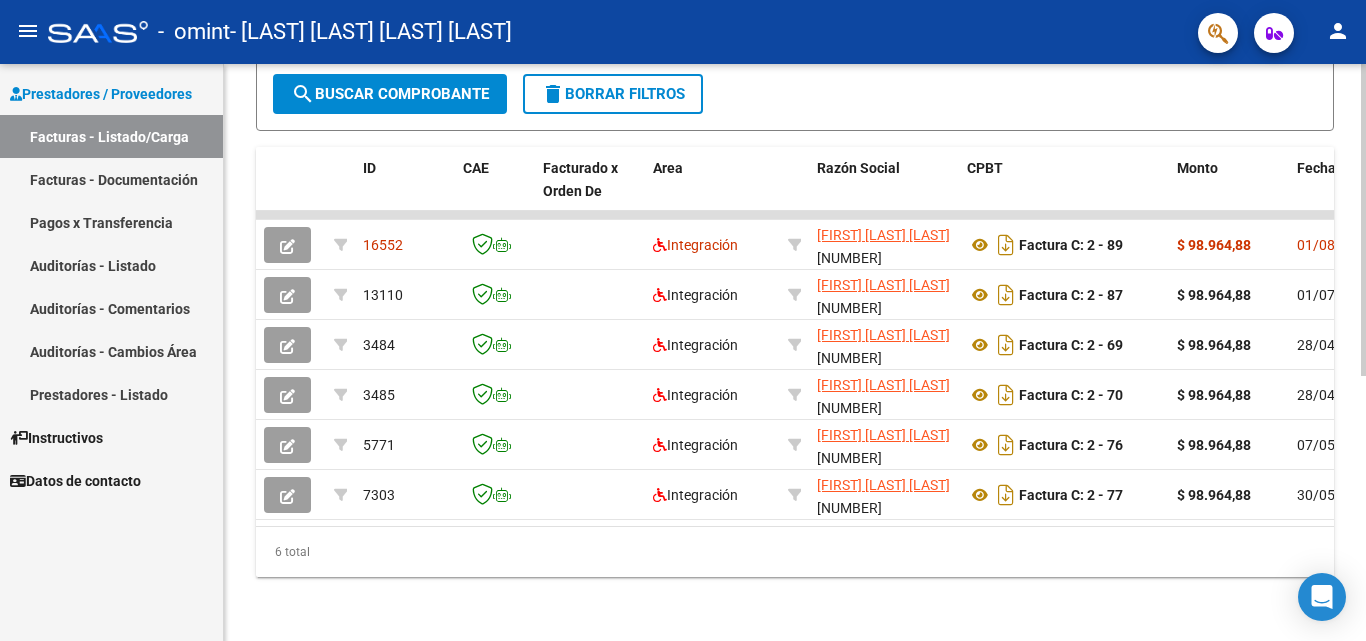 click 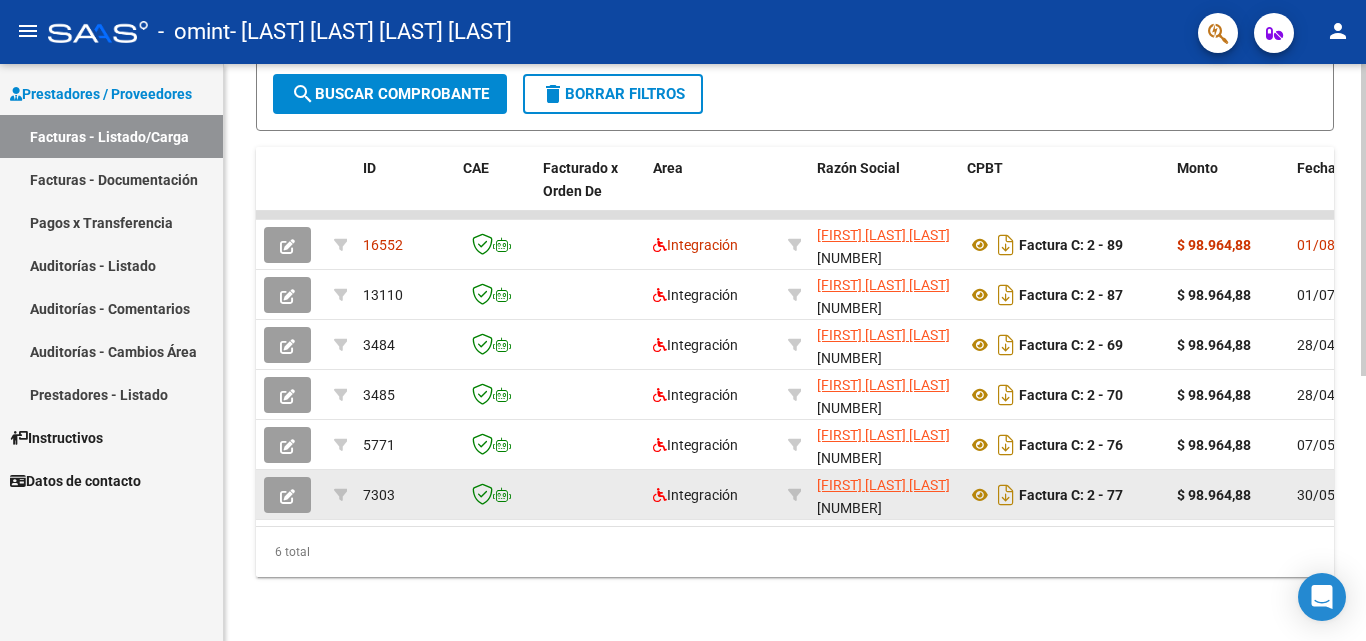 click 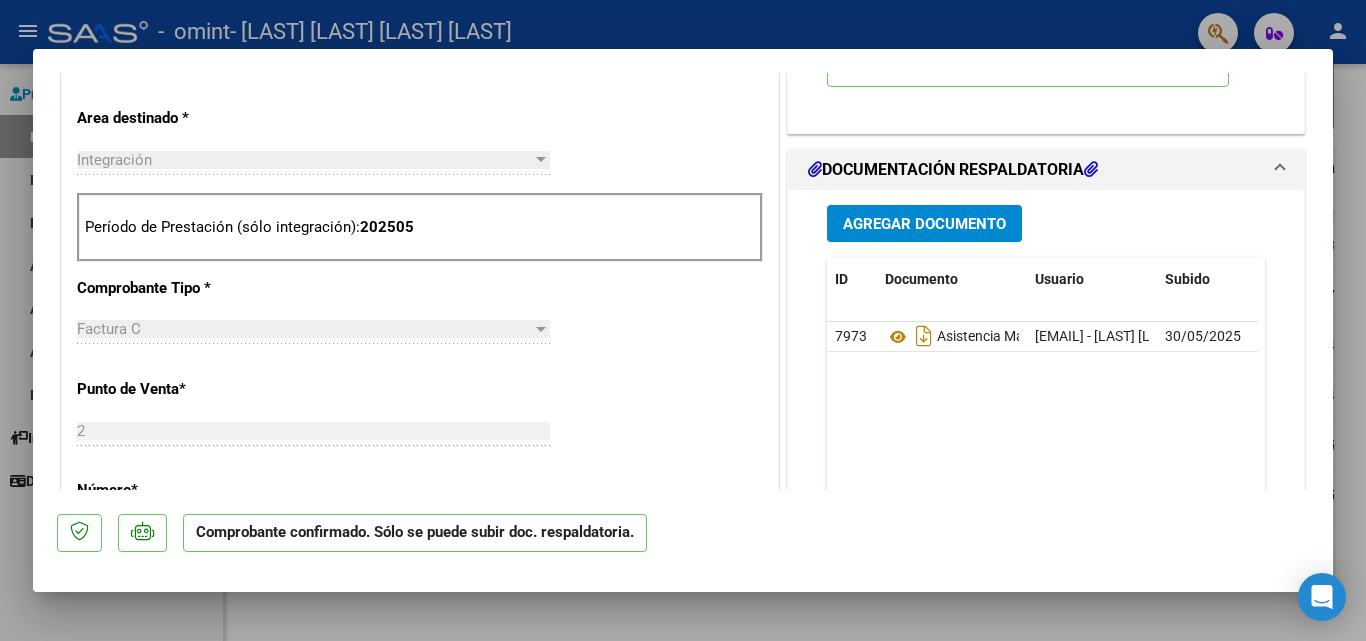 scroll, scrollTop: 690, scrollLeft: 0, axis: vertical 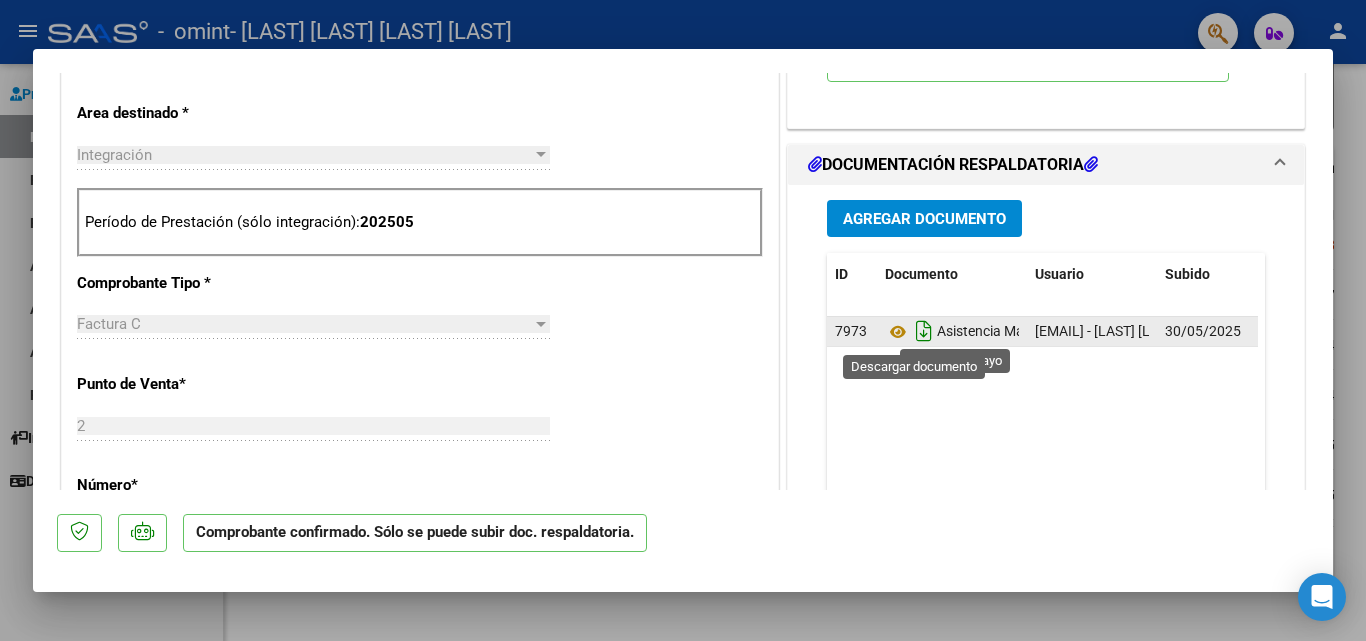 click 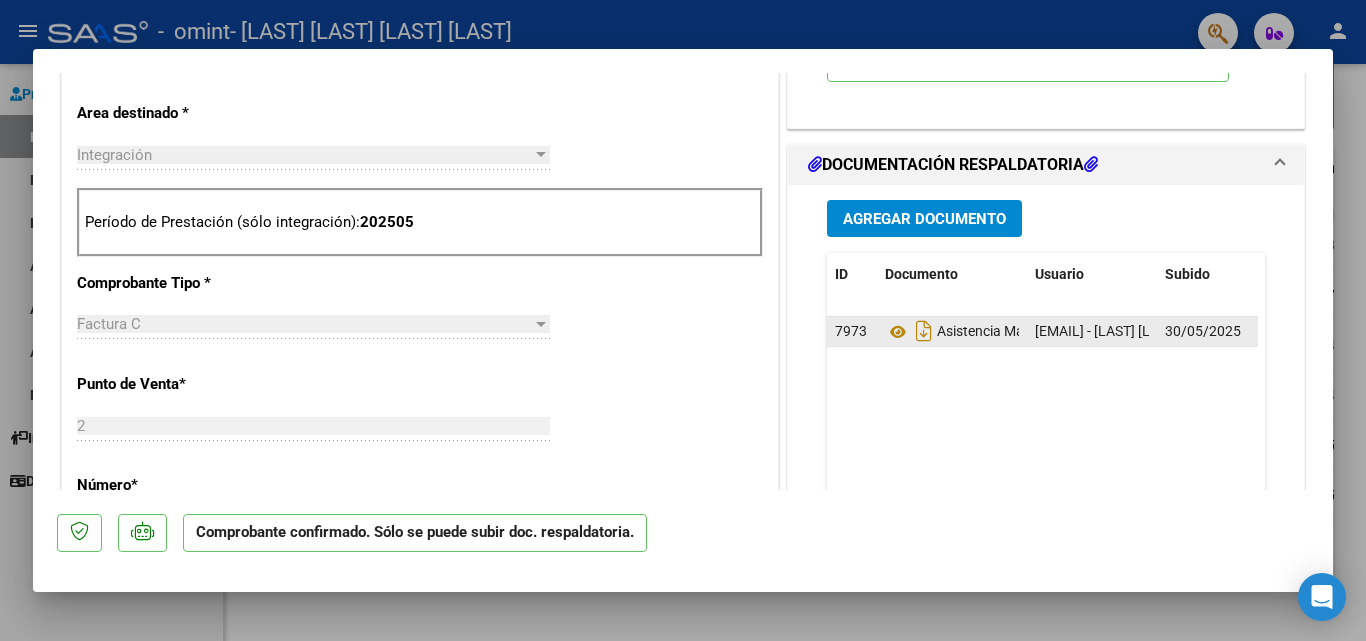 click at bounding box center (683, 320) 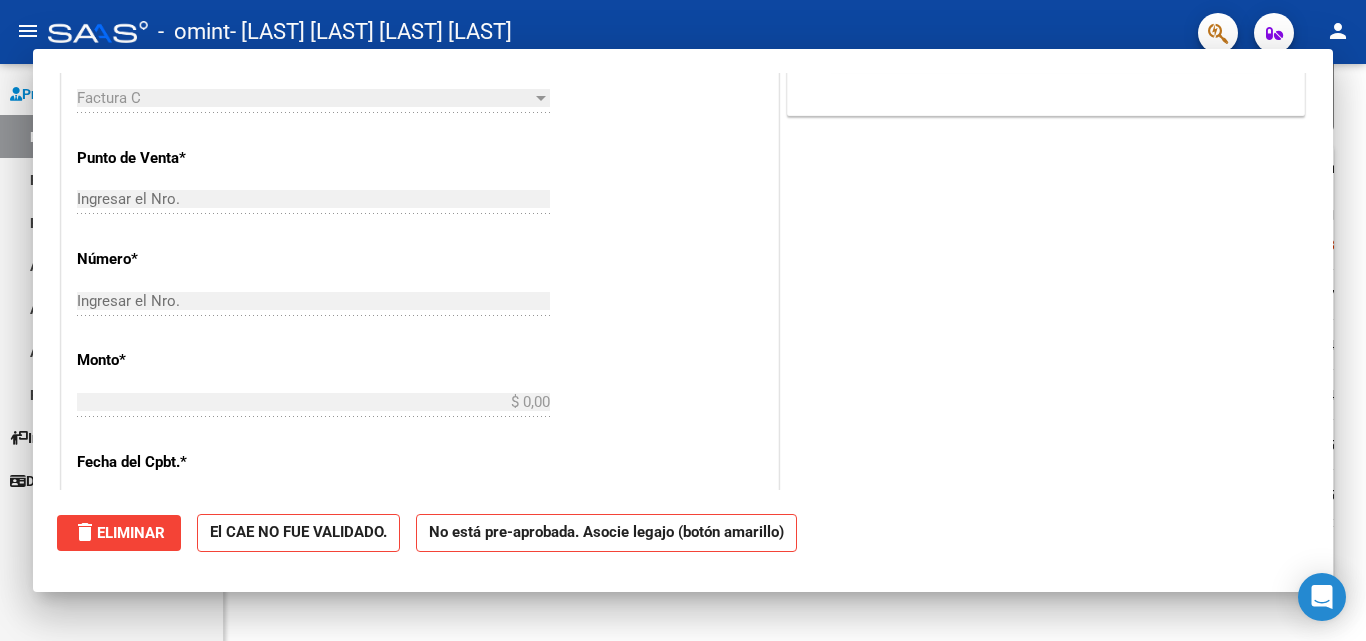 scroll, scrollTop: 393, scrollLeft: 0, axis: vertical 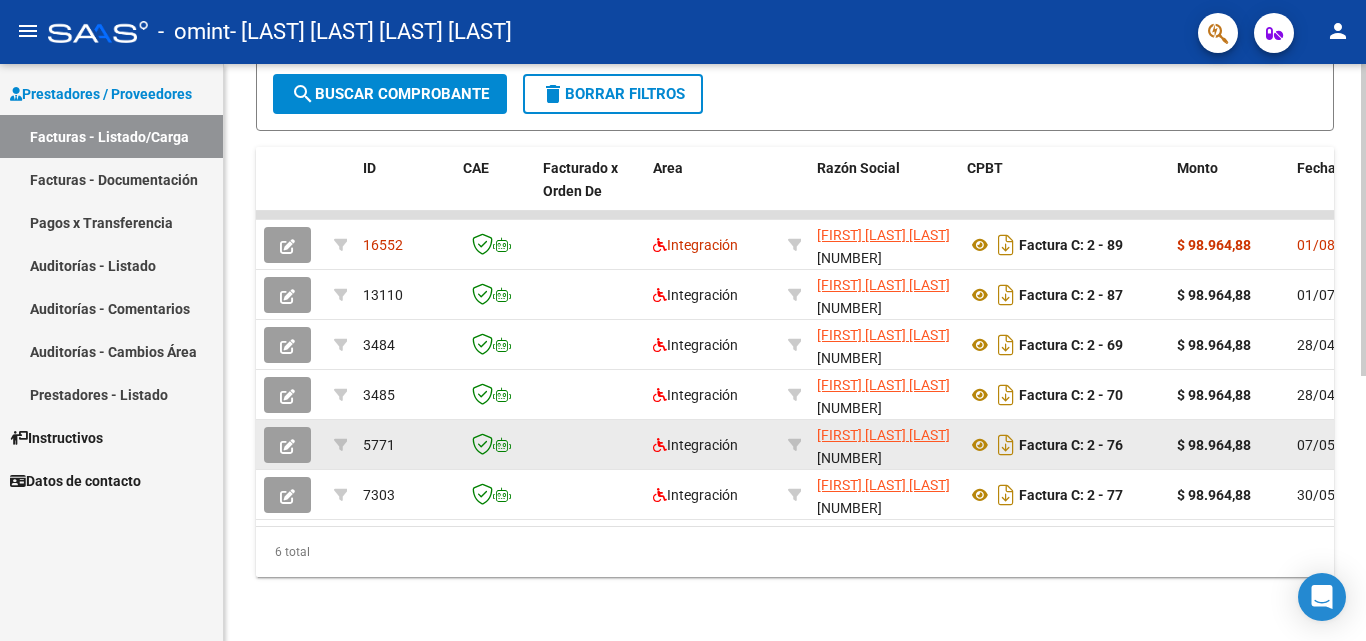 click 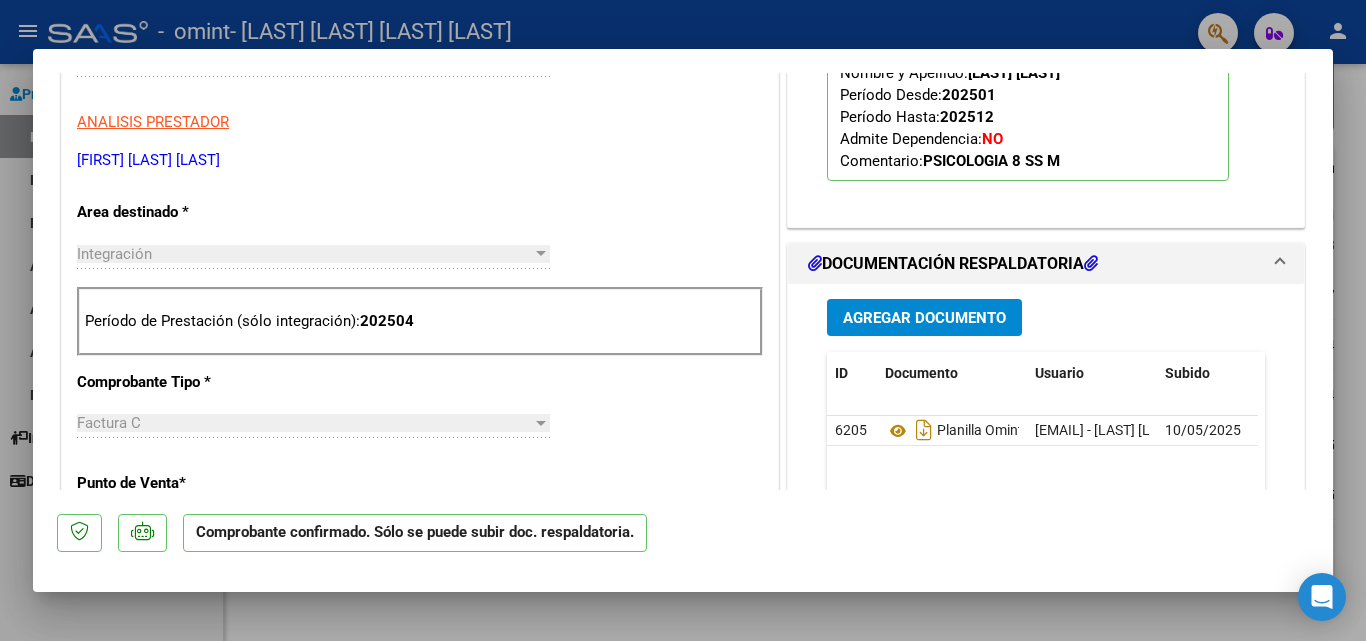 scroll, scrollTop: 626, scrollLeft: 0, axis: vertical 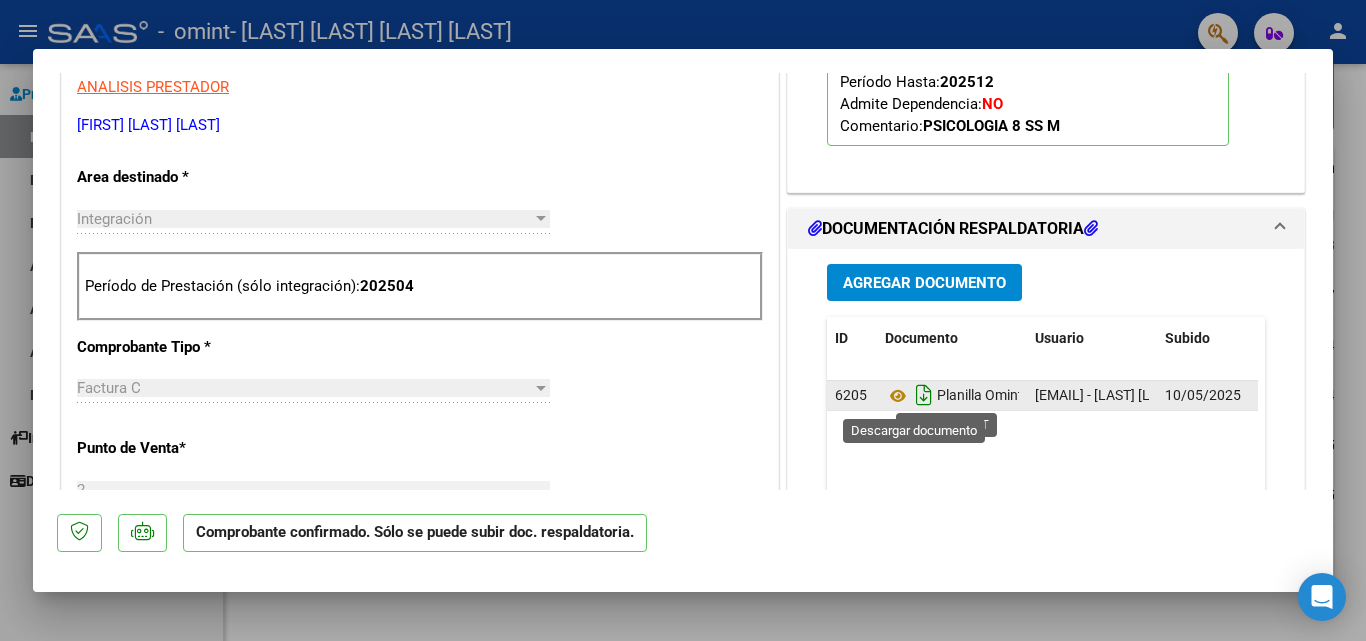 click 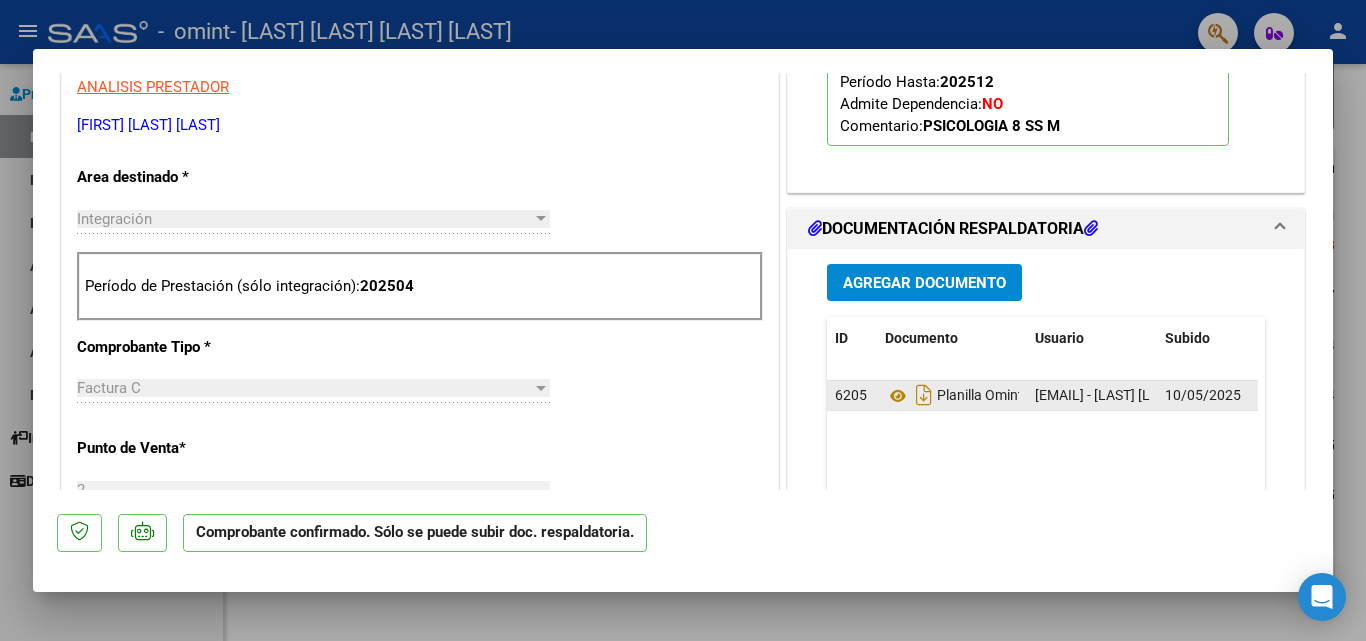 click at bounding box center (683, 320) 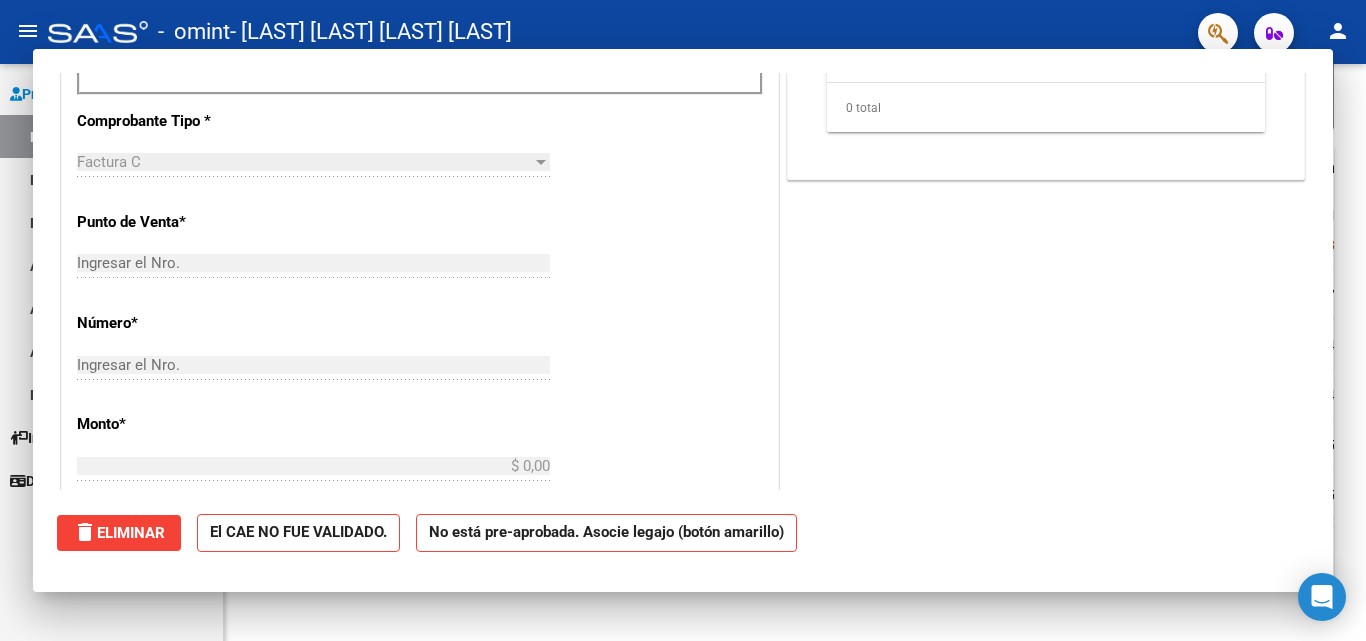 scroll, scrollTop: 328, scrollLeft: 0, axis: vertical 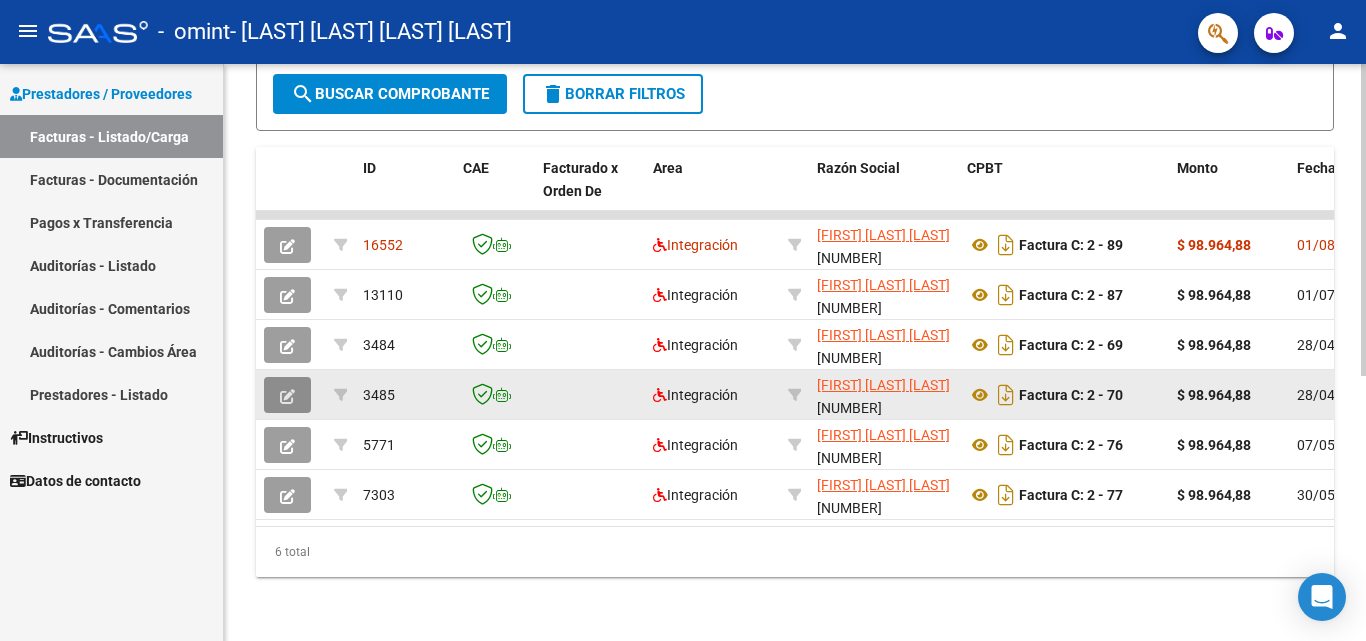 click 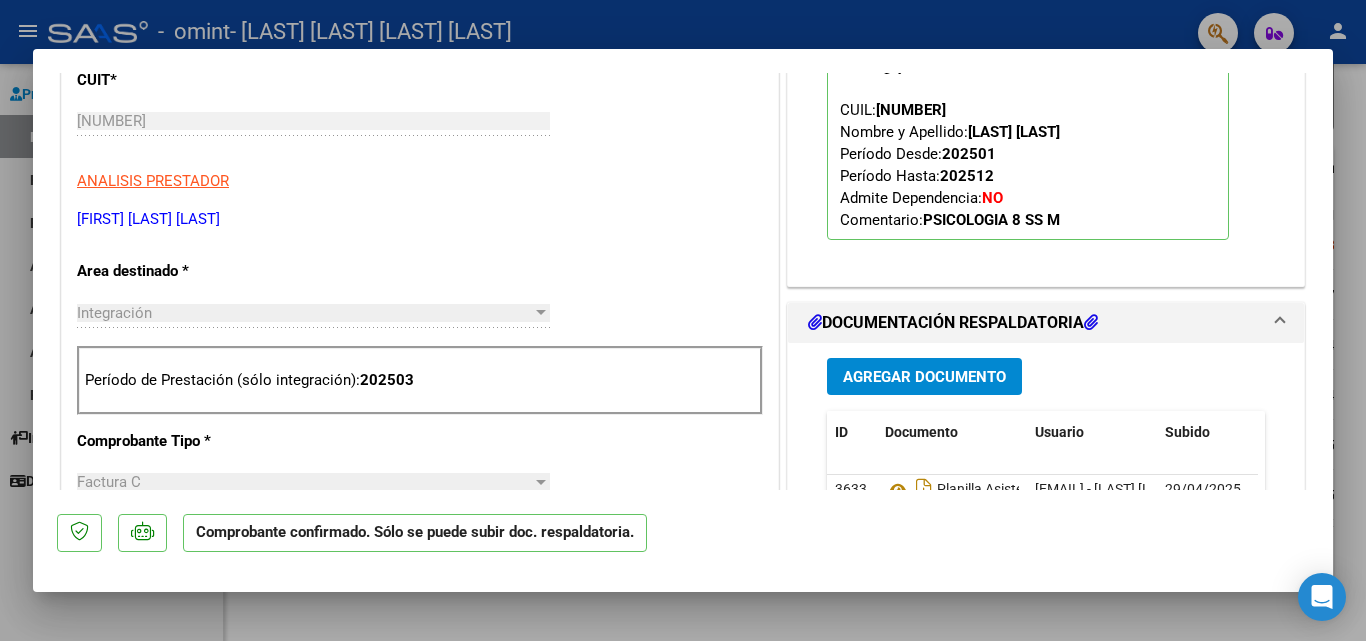 scroll, scrollTop: 630, scrollLeft: 0, axis: vertical 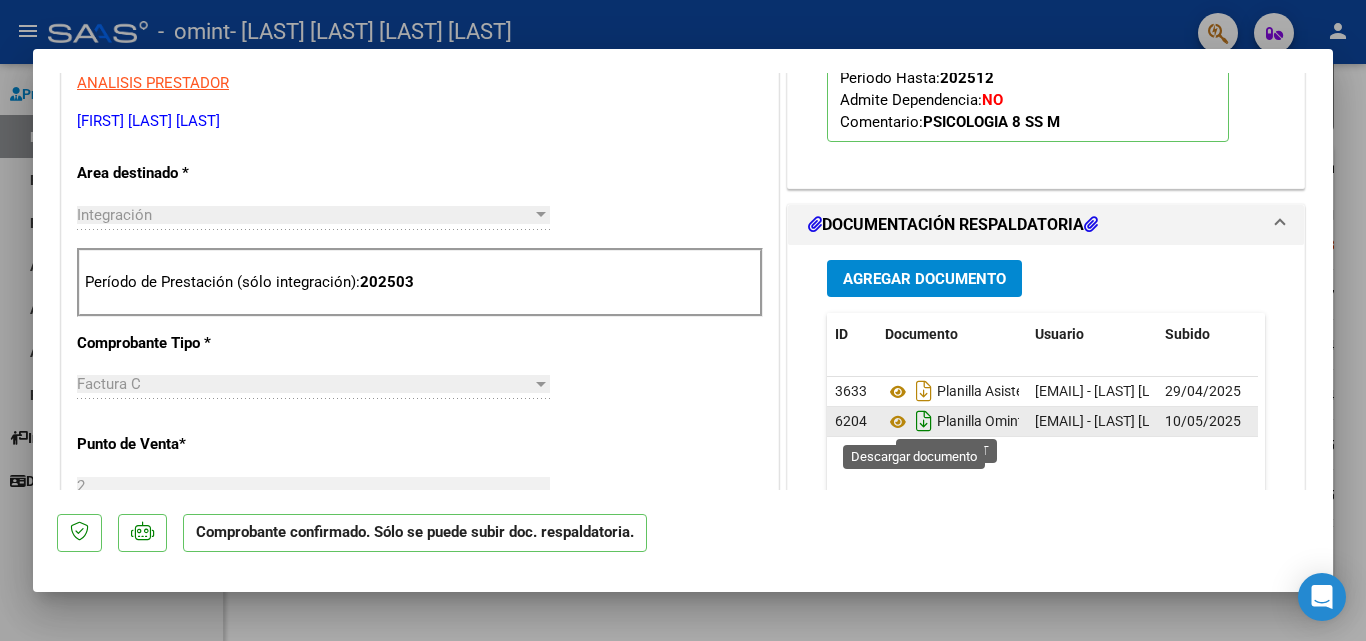 click 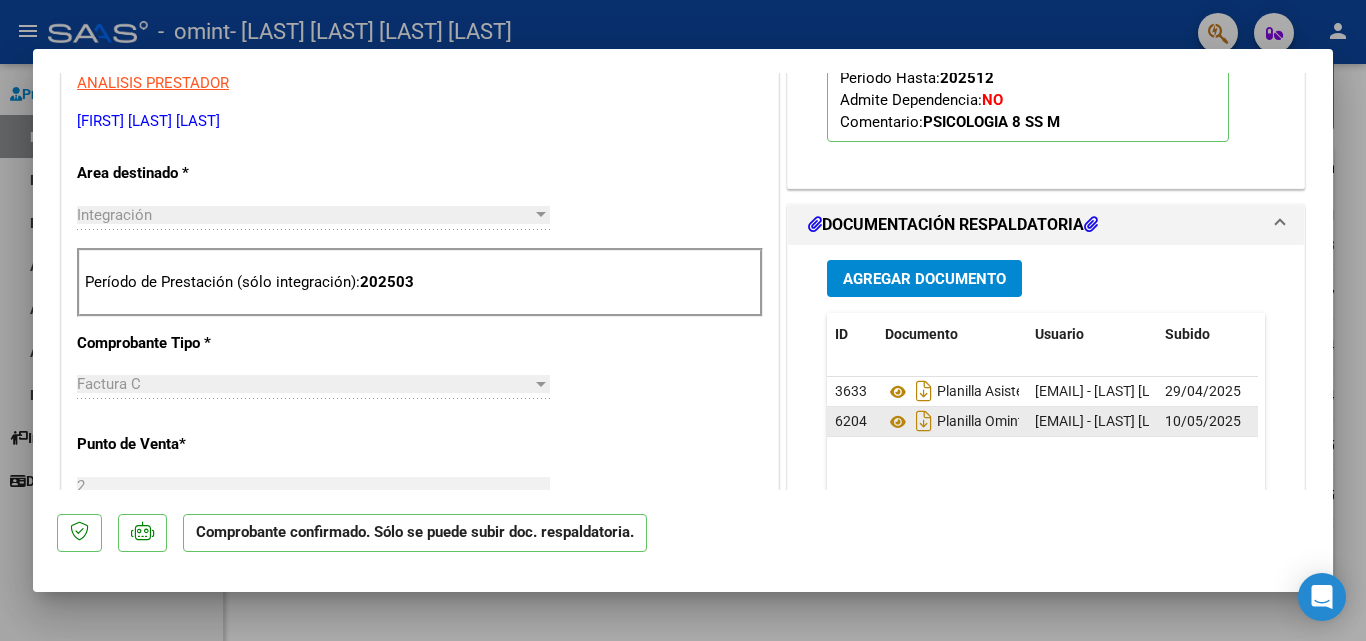 click at bounding box center [683, 320] 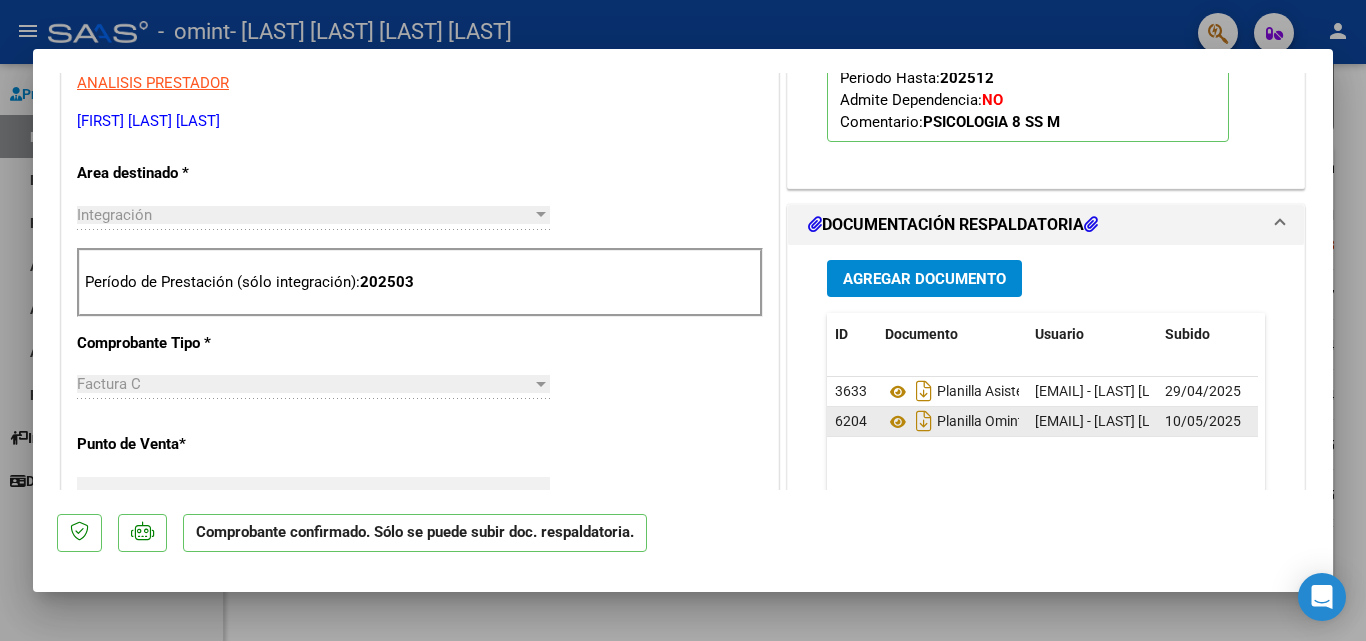 scroll, scrollTop: 0, scrollLeft: 0, axis: both 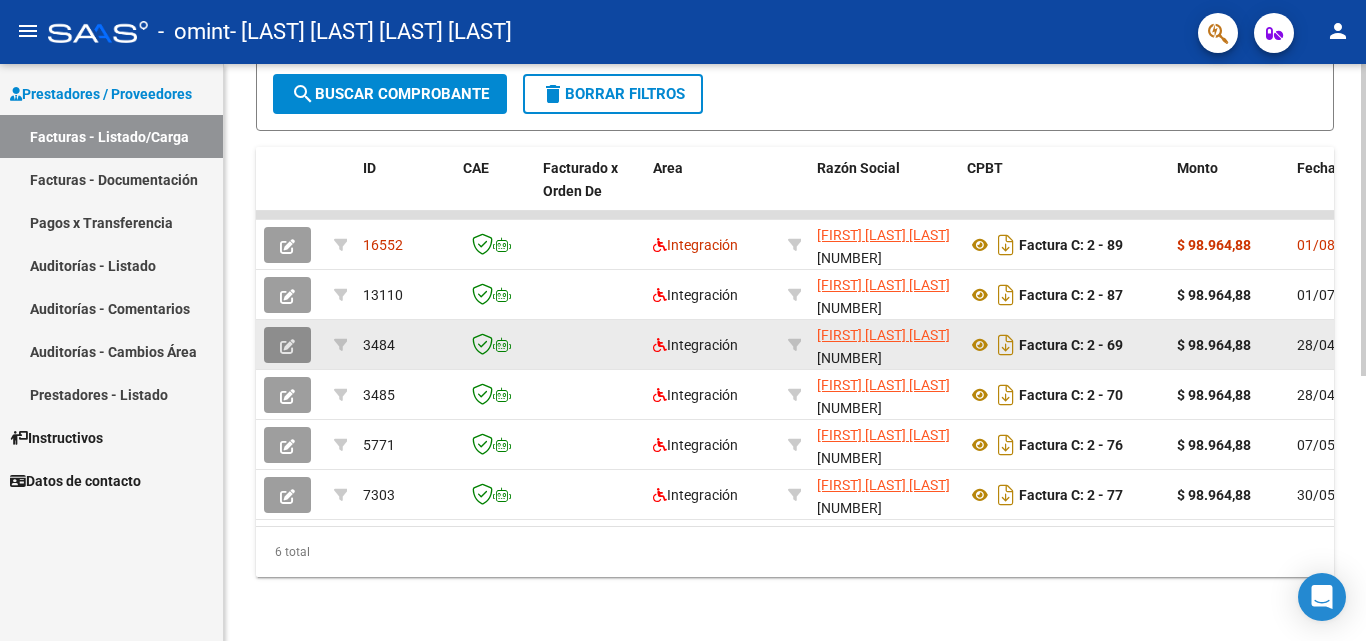 click 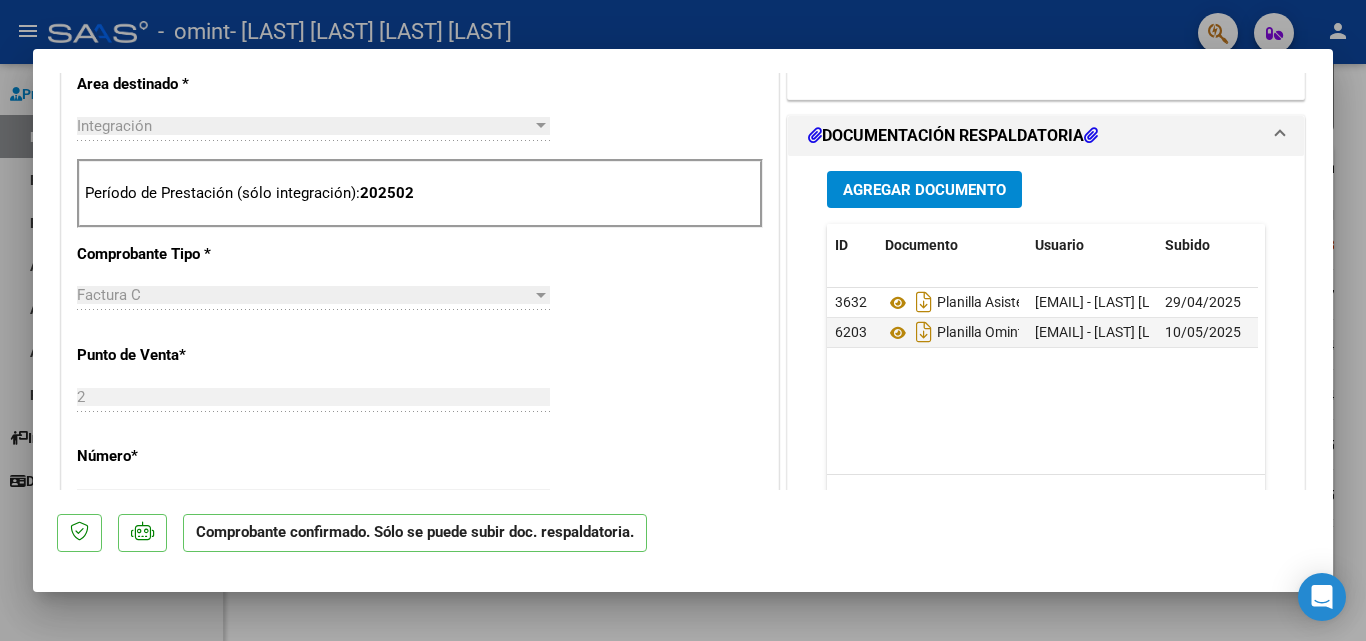 scroll, scrollTop: 739, scrollLeft: 0, axis: vertical 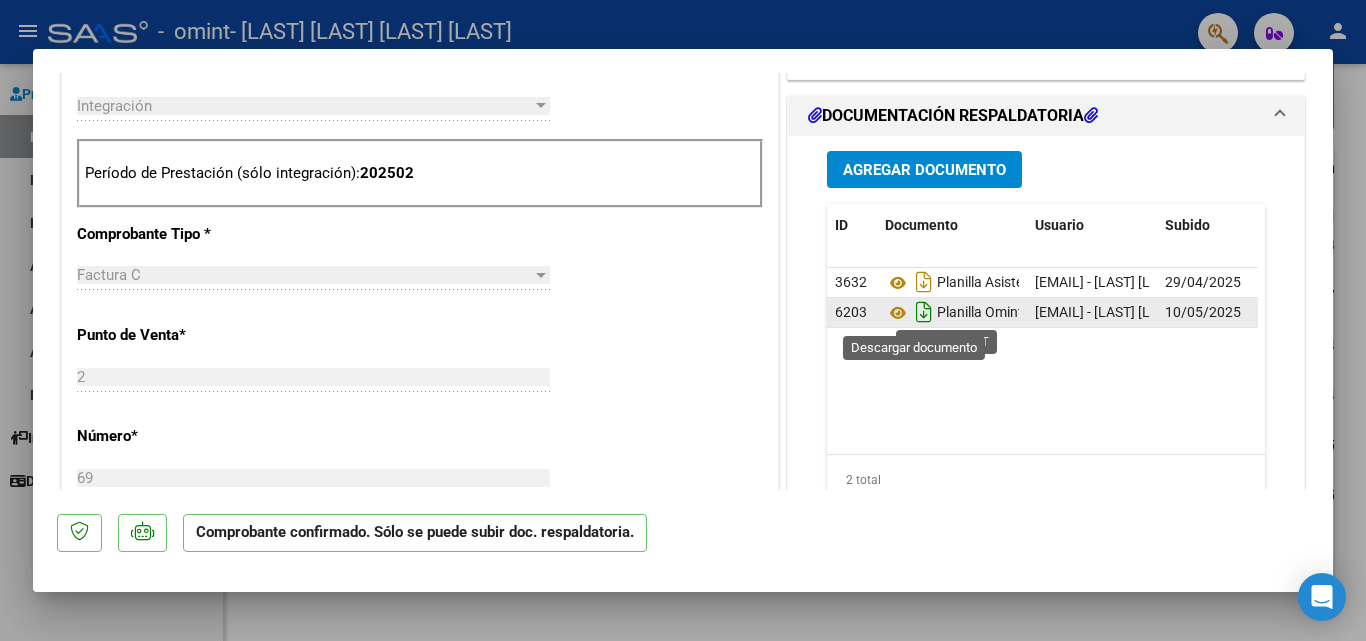 click 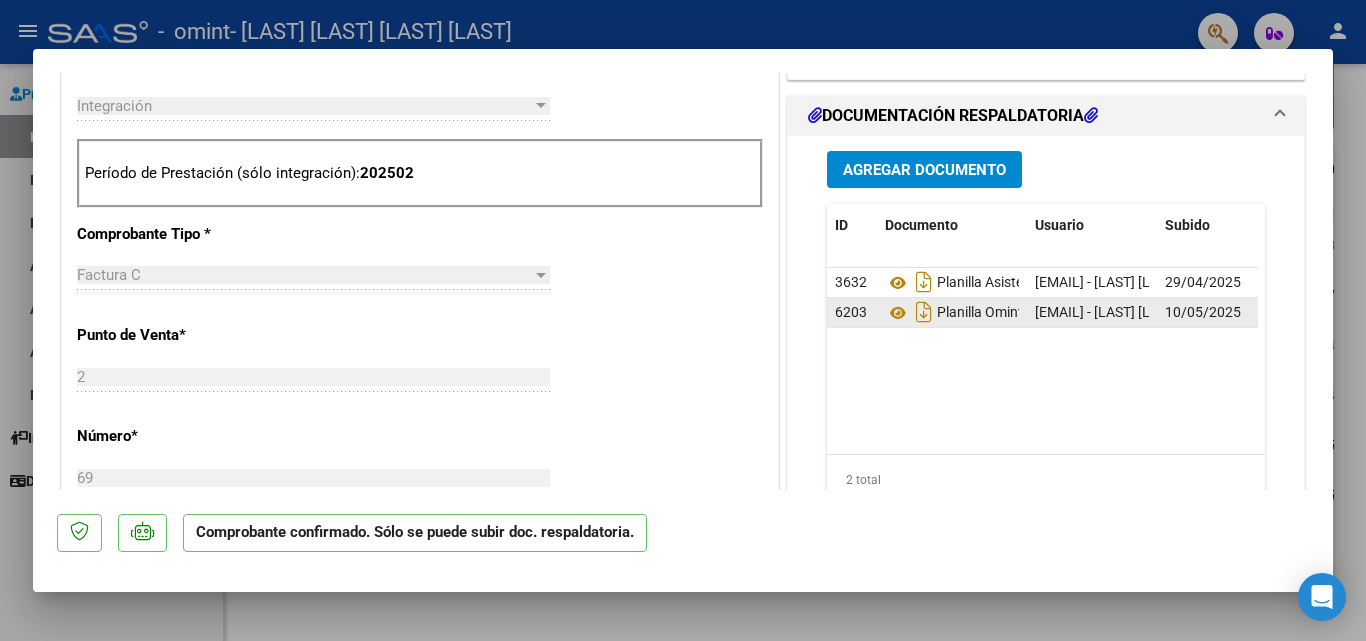 click at bounding box center [683, 320] 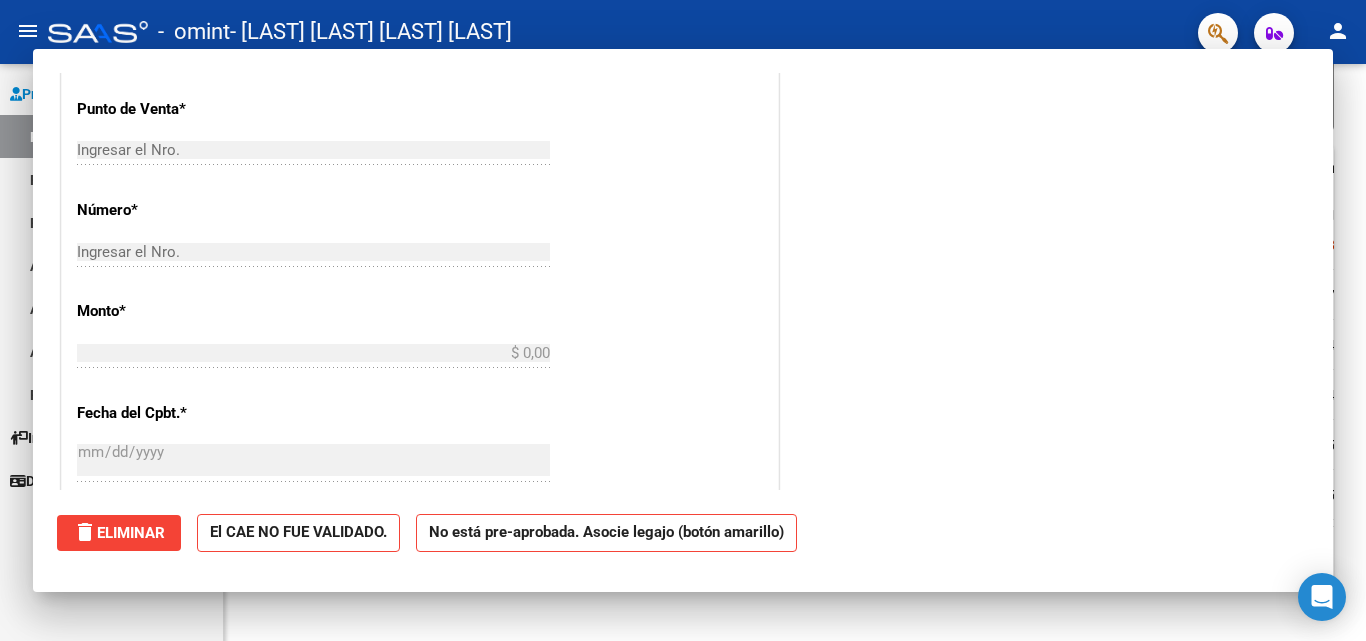 scroll, scrollTop: 442, scrollLeft: 0, axis: vertical 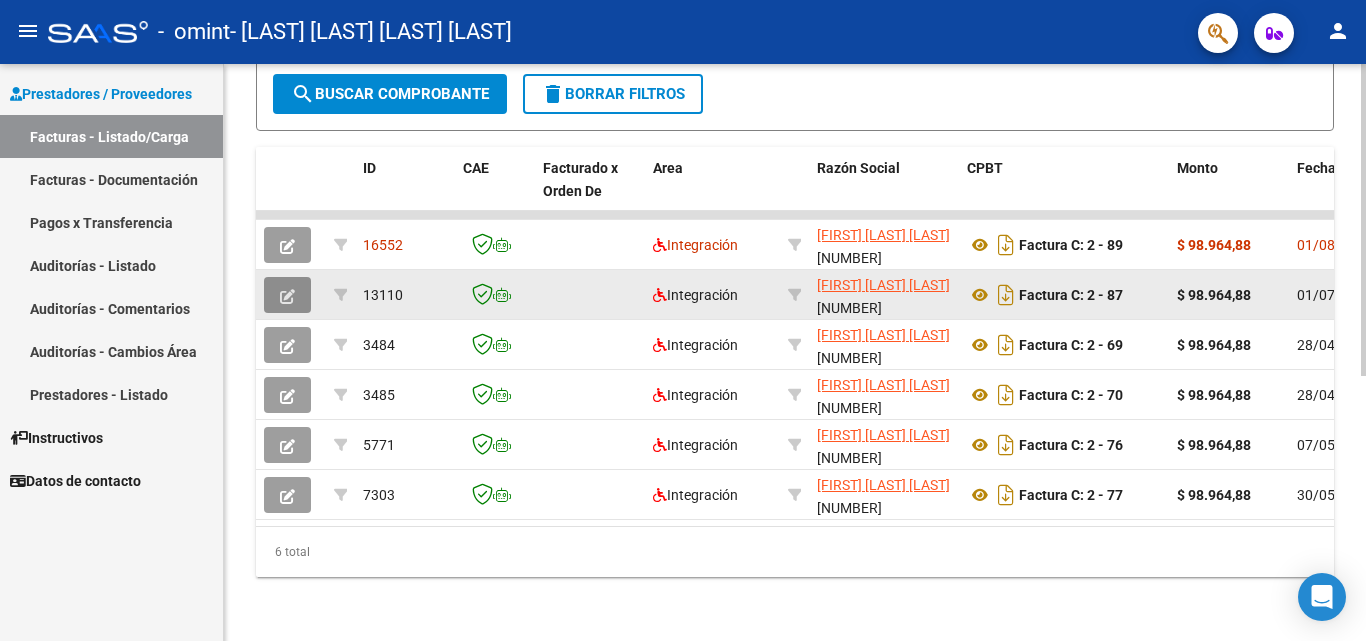 click 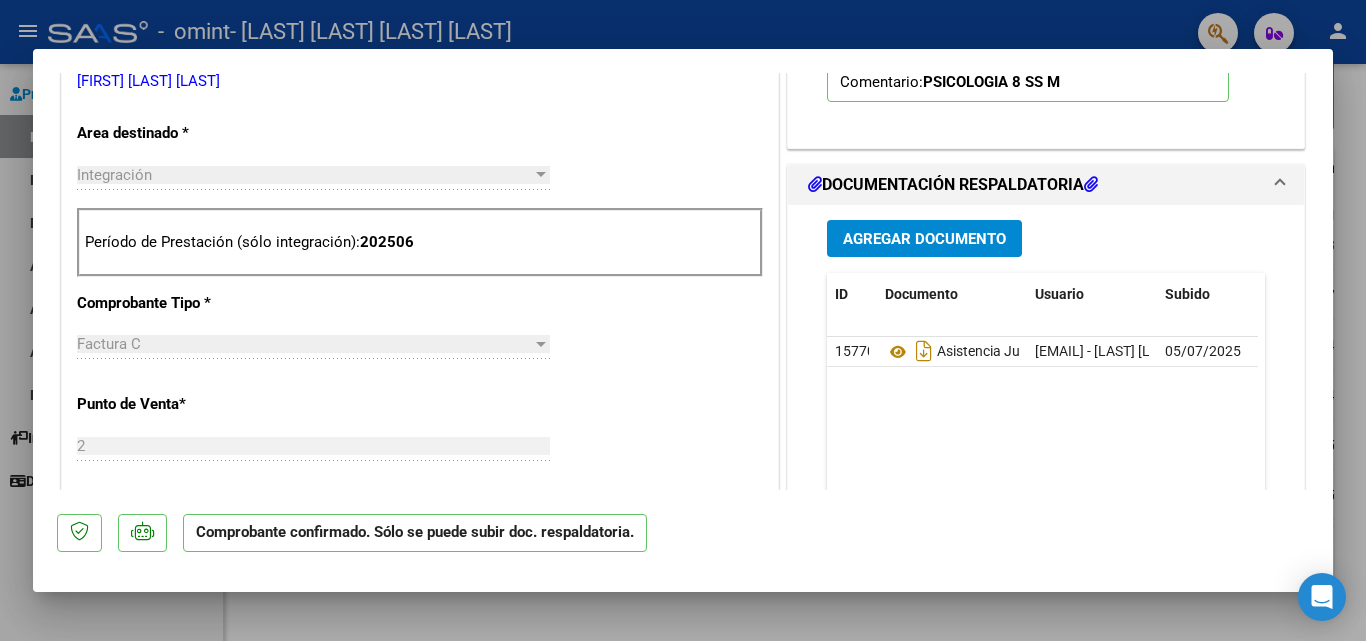 scroll, scrollTop: 714, scrollLeft: 0, axis: vertical 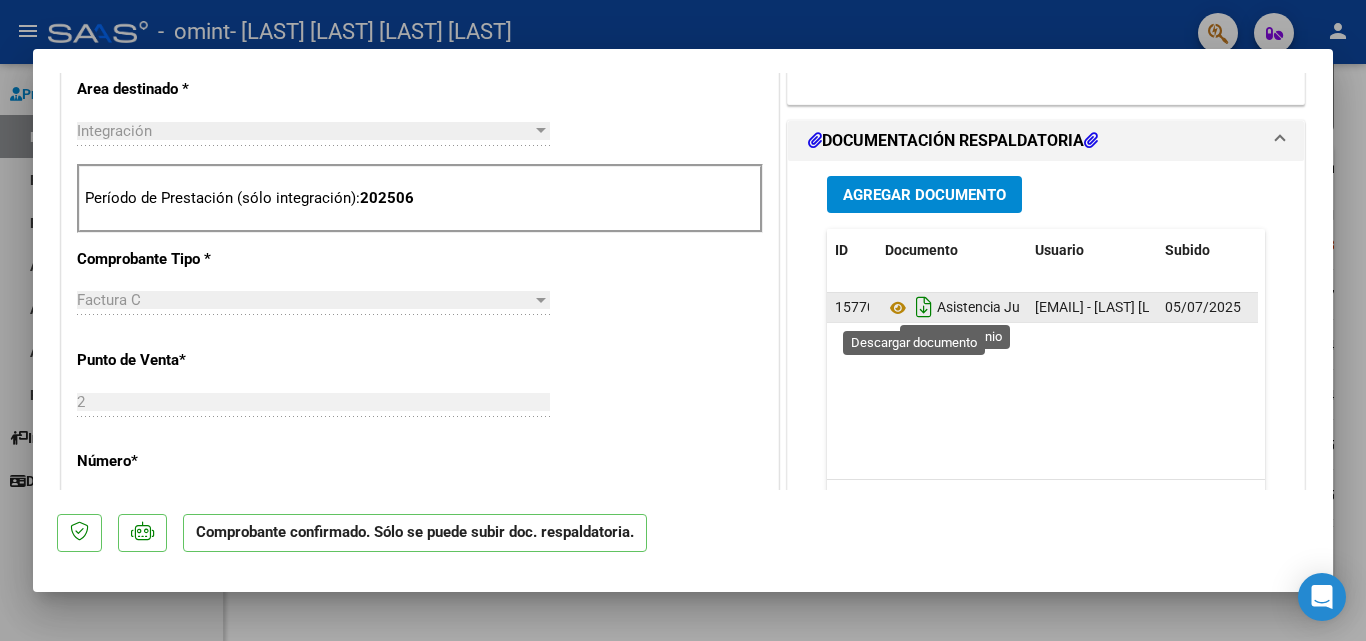 click 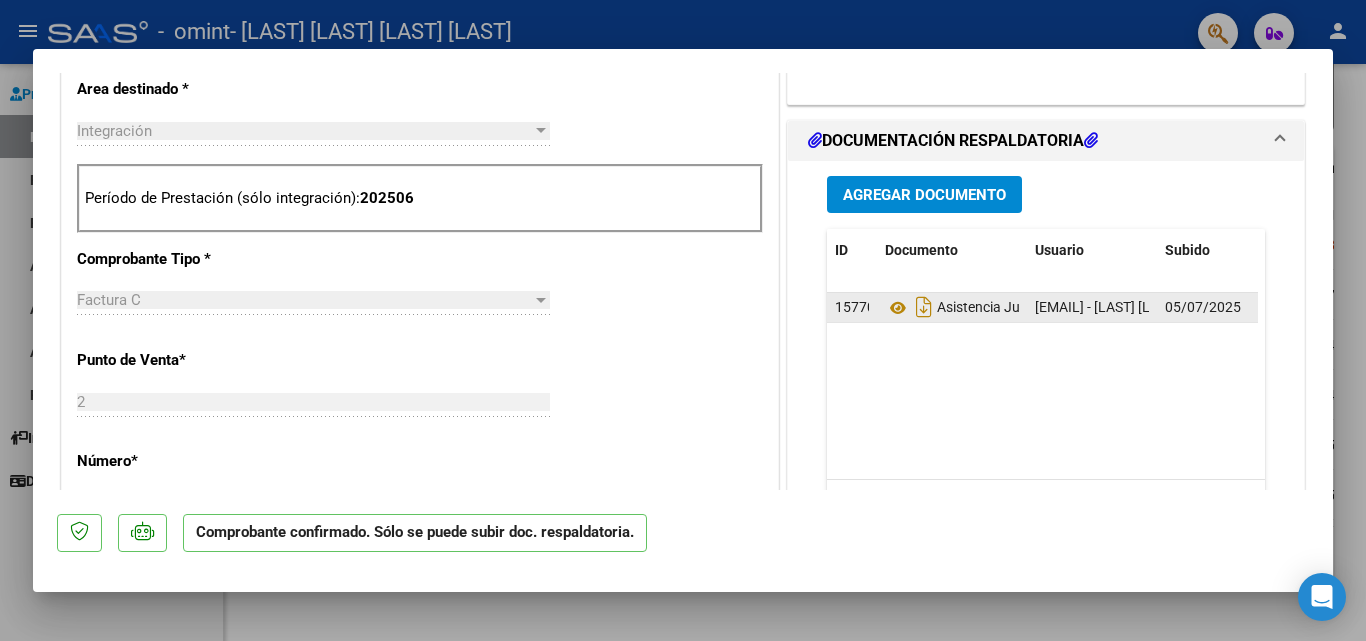 click at bounding box center (683, 320) 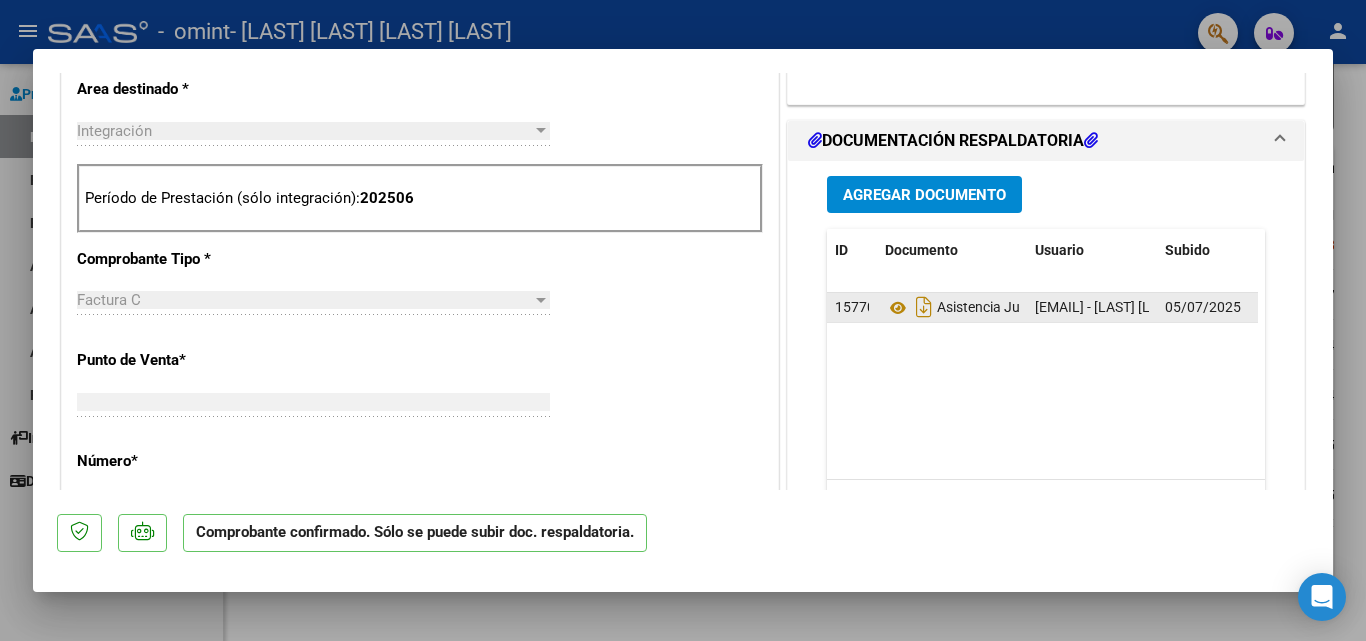 scroll, scrollTop: 417, scrollLeft: 0, axis: vertical 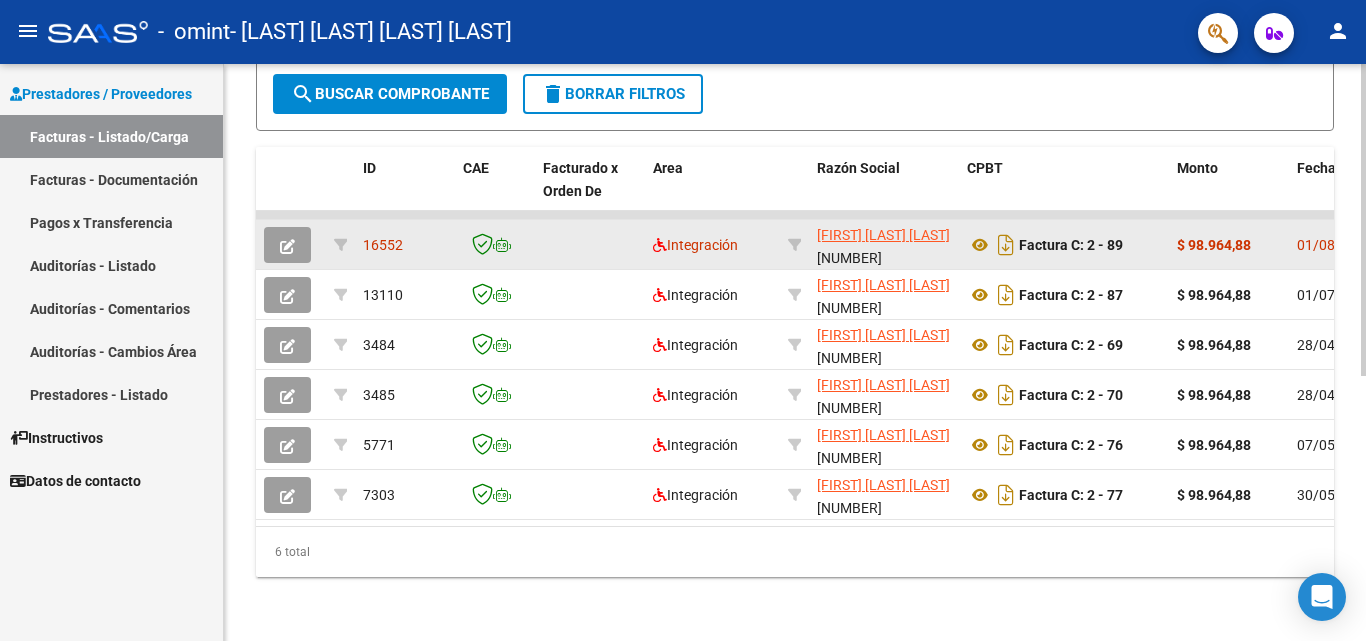 click 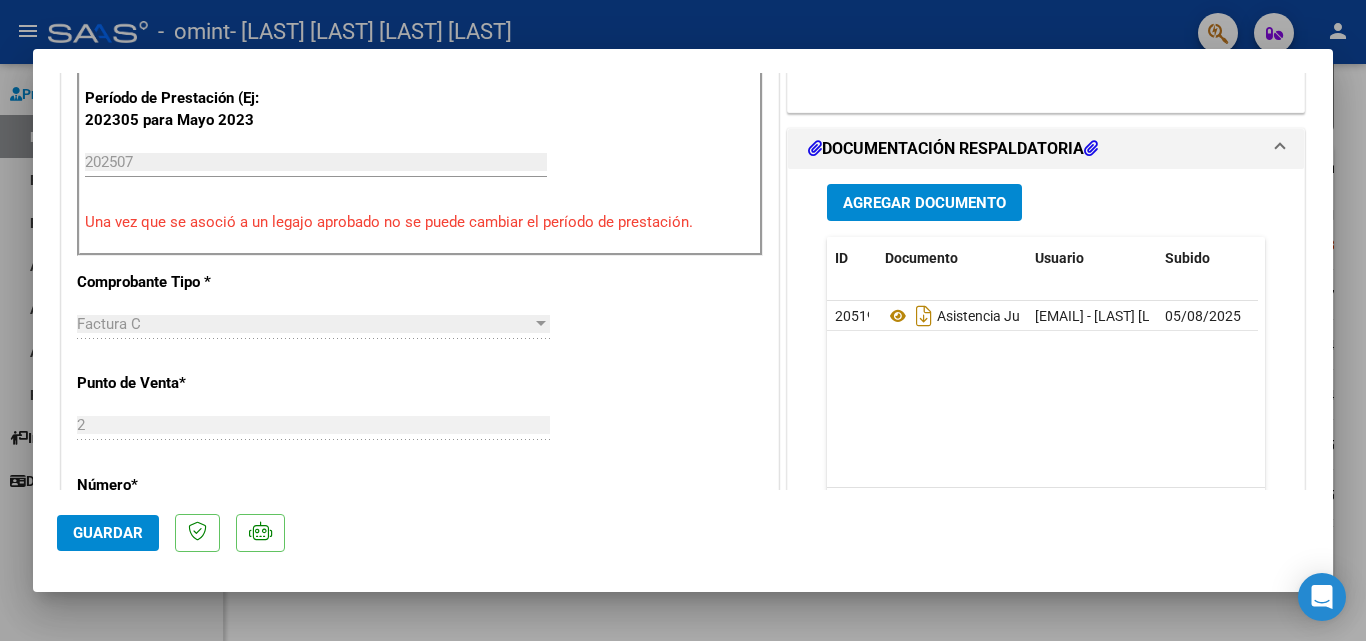 scroll, scrollTop: 564, scrollLeft: 0, axis: vertical 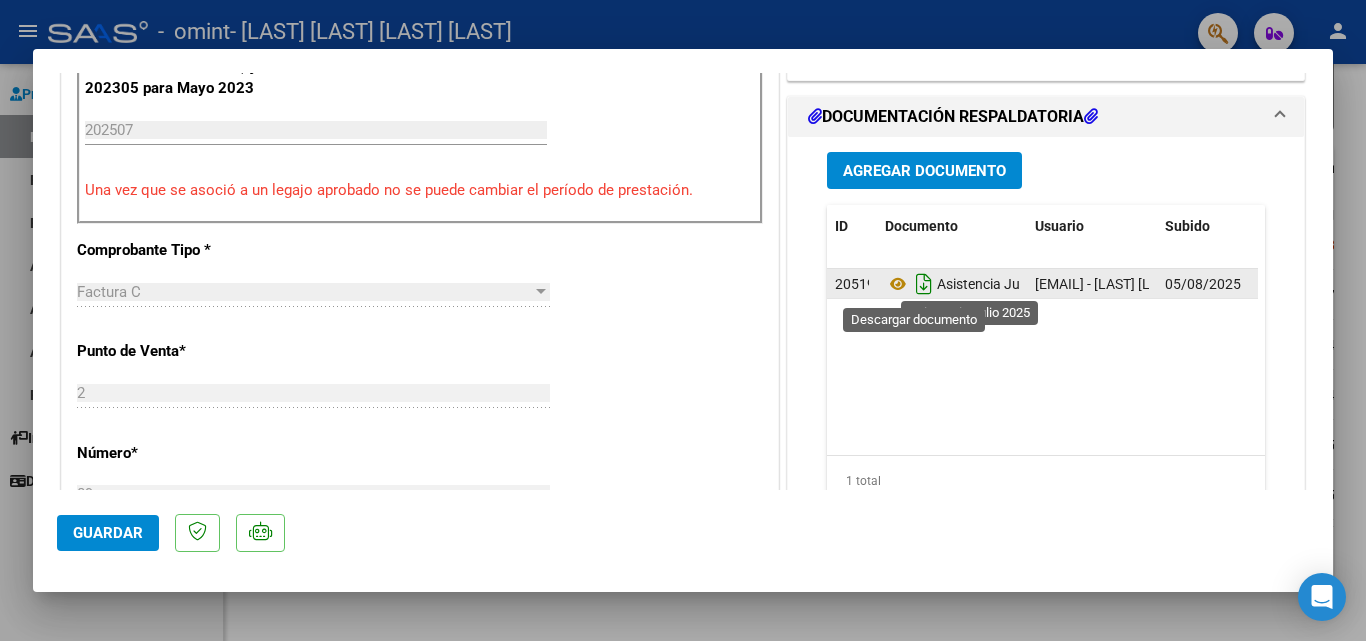 click 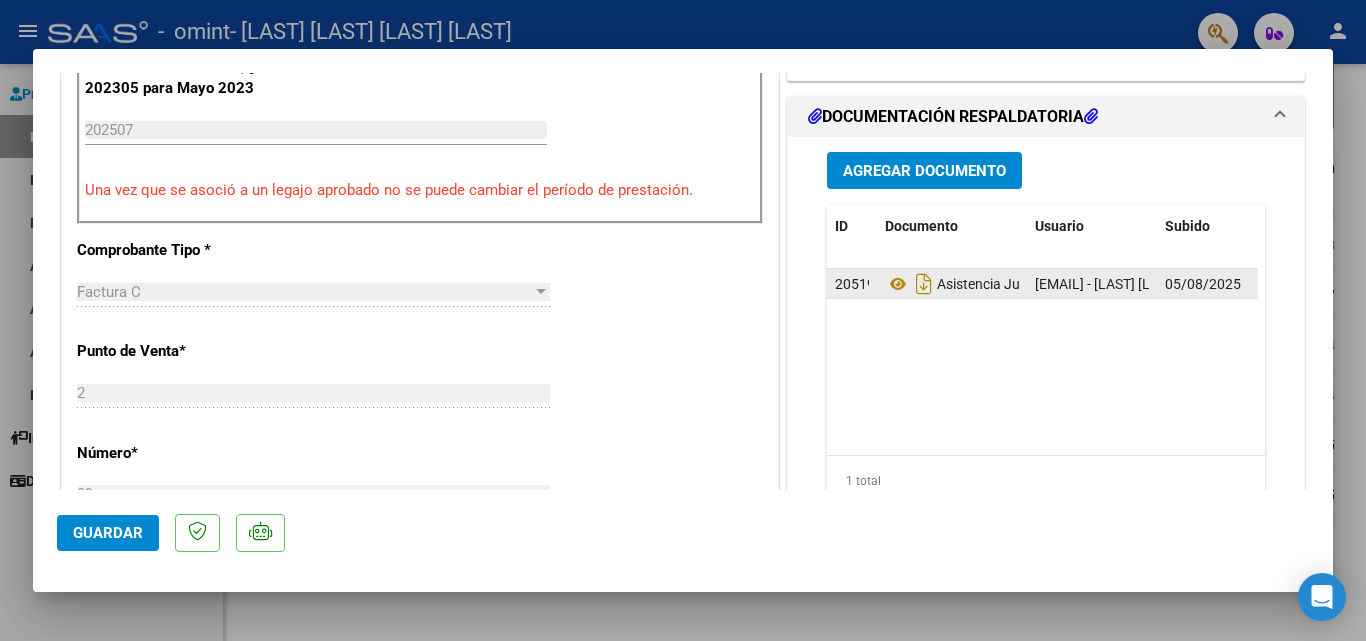 click at bounding box center (683, 320) 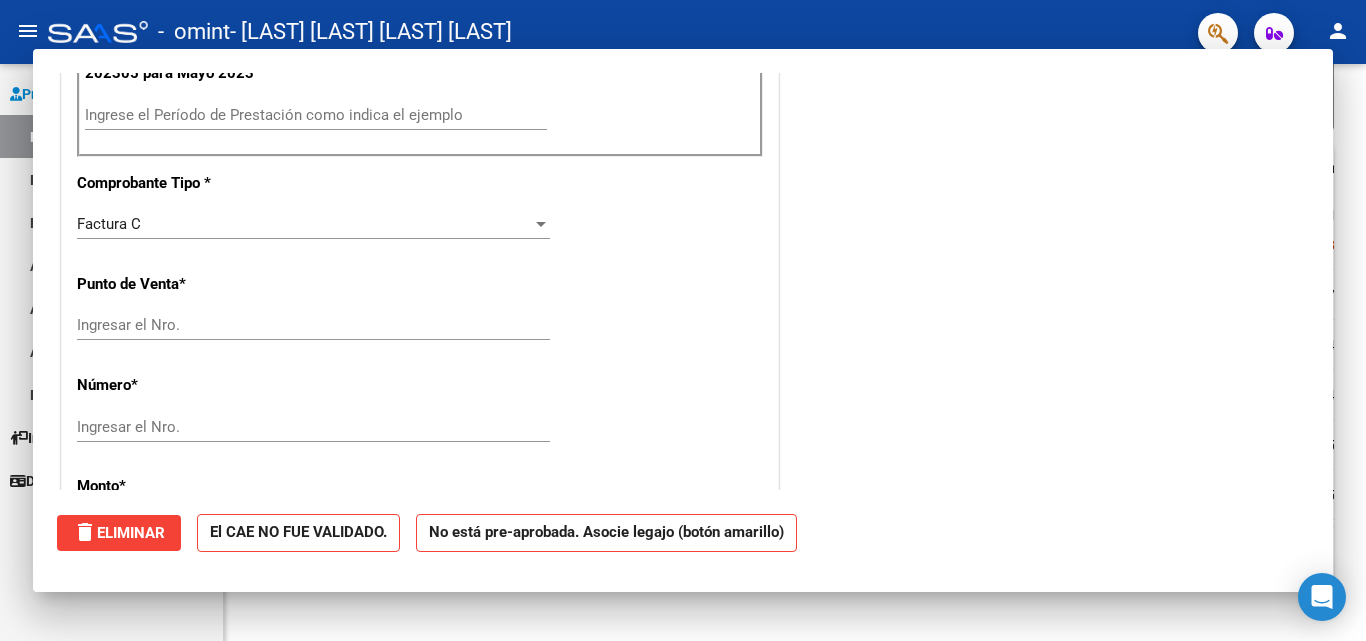 scroll, scrollTop: 549, scrollLeft: 0, axis: vertical 